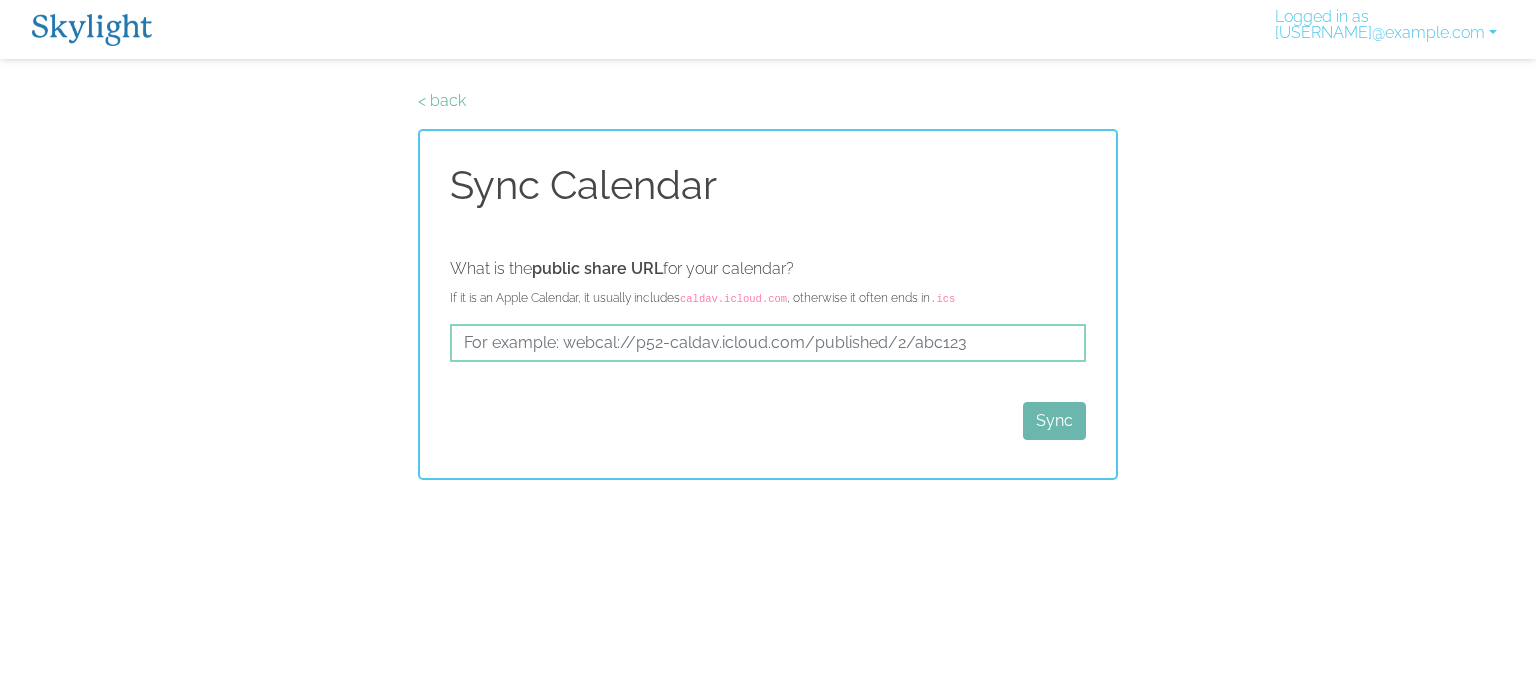 scroll, scrollTop: 0, scrollLeft: 0, axis: both 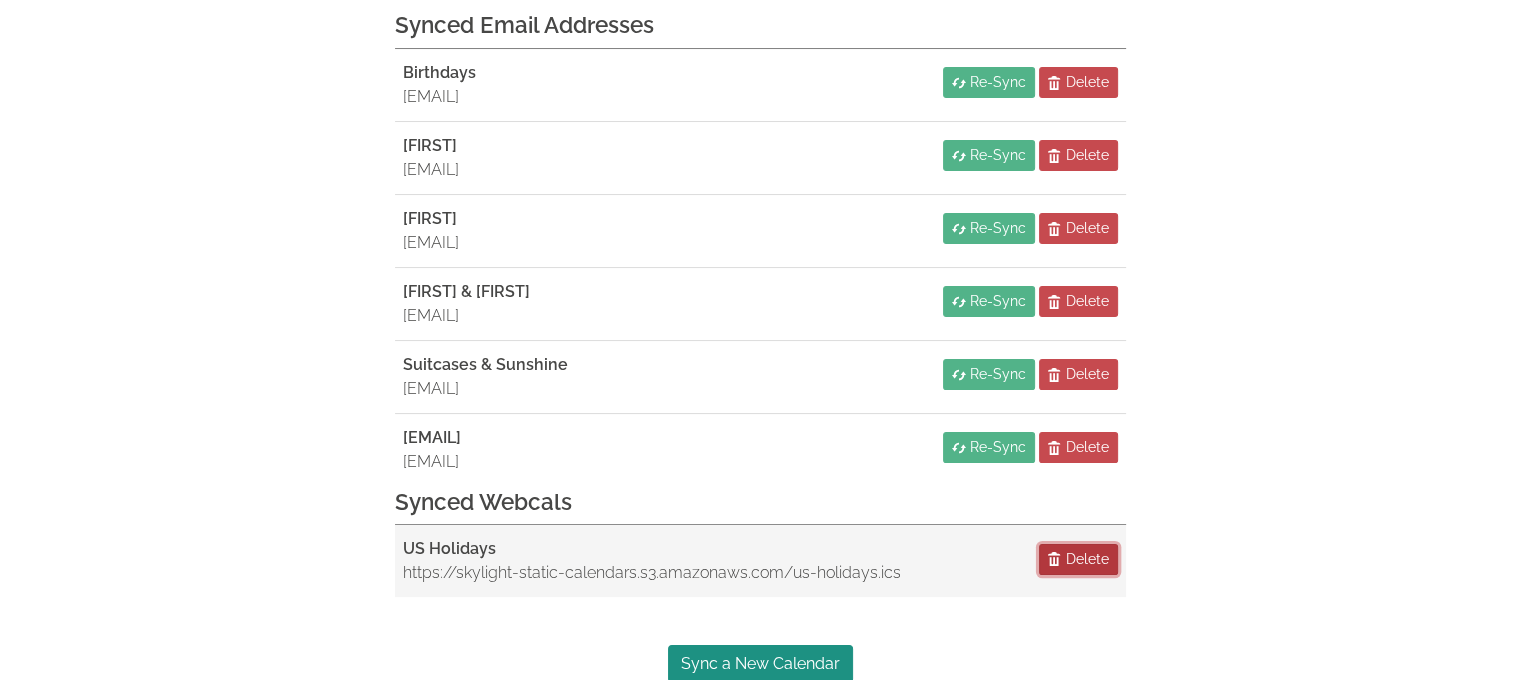click on "Delete" at bounding box center [1087, 559] 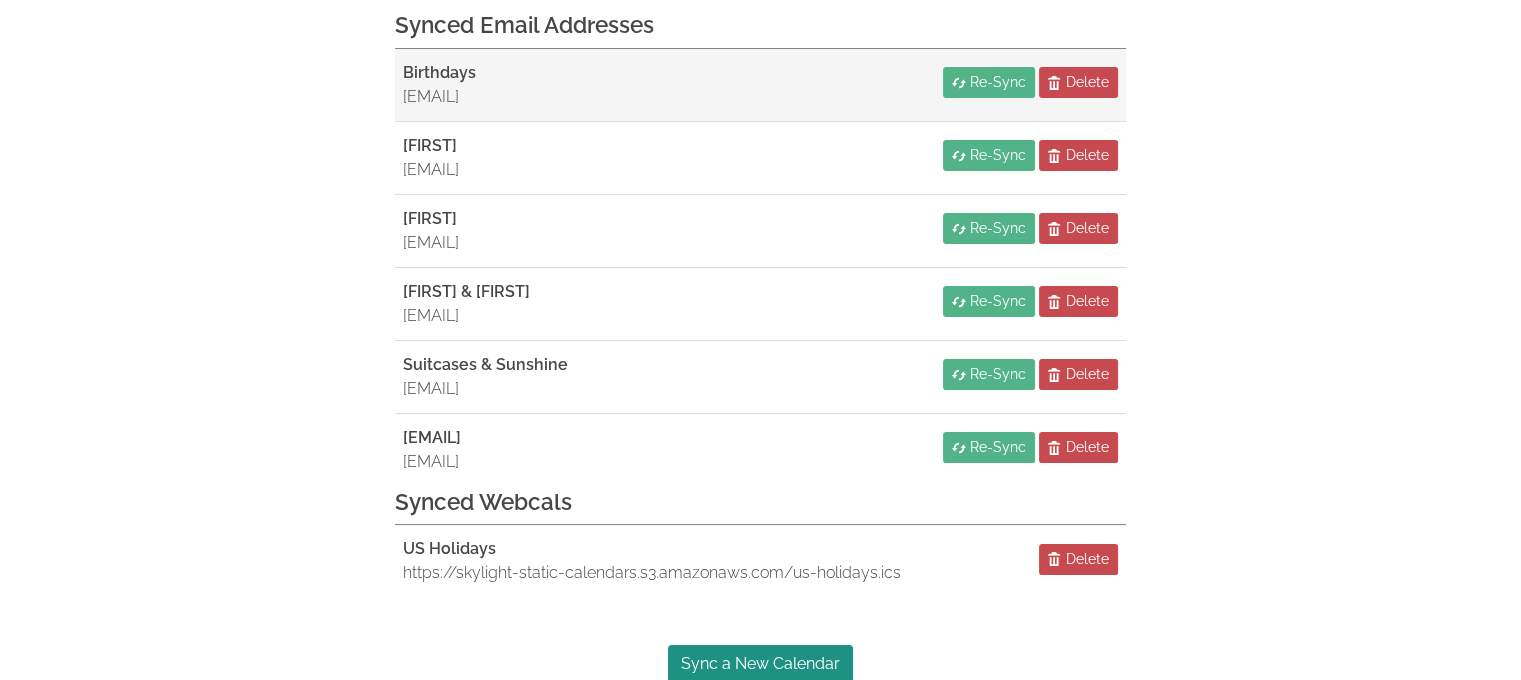 scroll, scrollTop: 136, scrollLeft: 0, axis: vertical 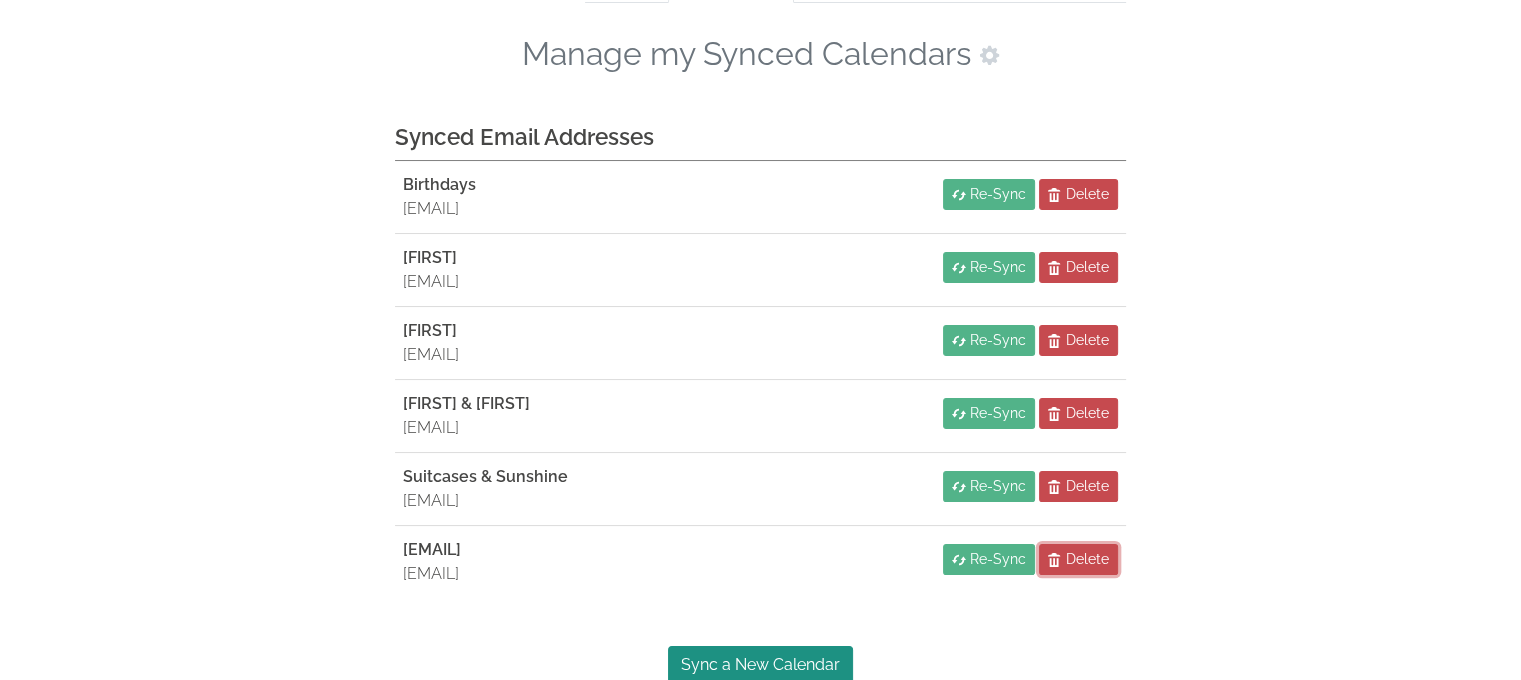 click on "Delete" at bounding box center (1078, 559) 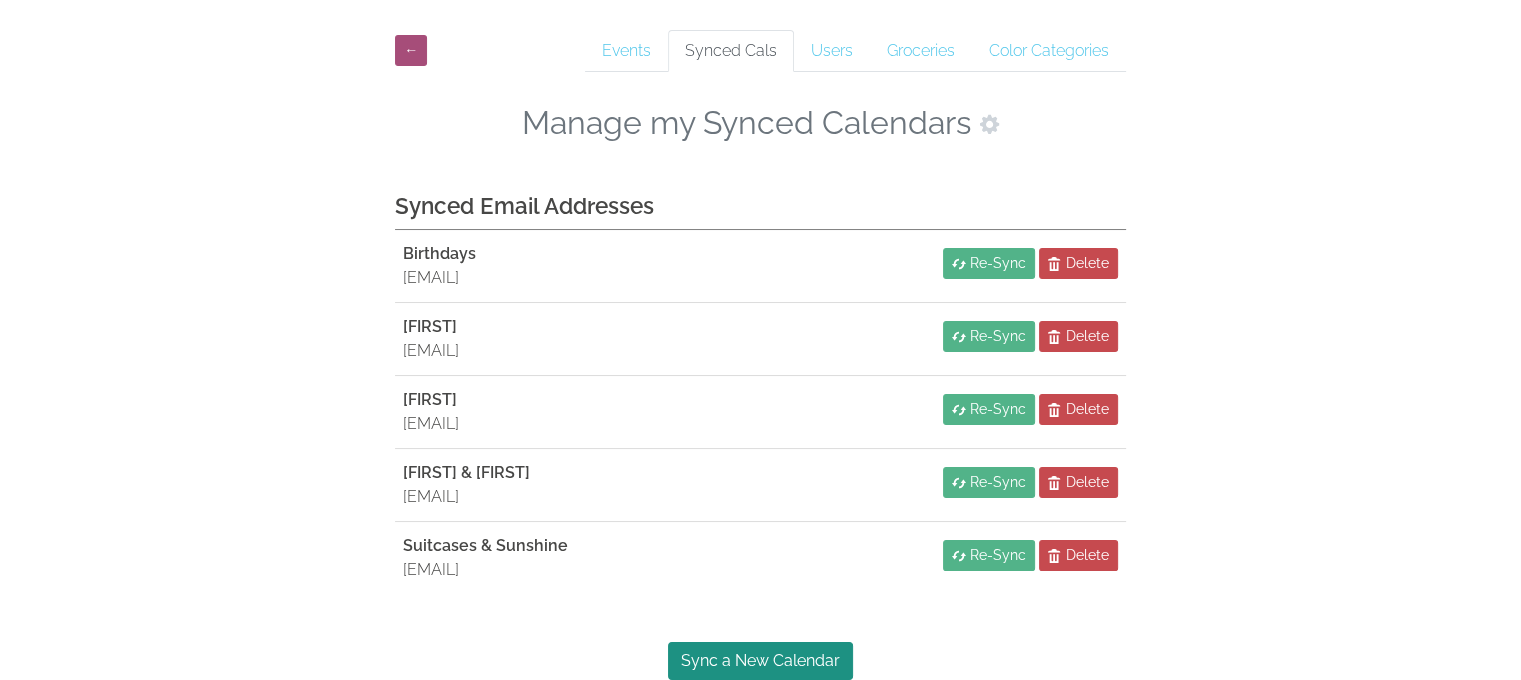 scroll, scrollTop: 64, scrollLeft: 0, axis: vertical 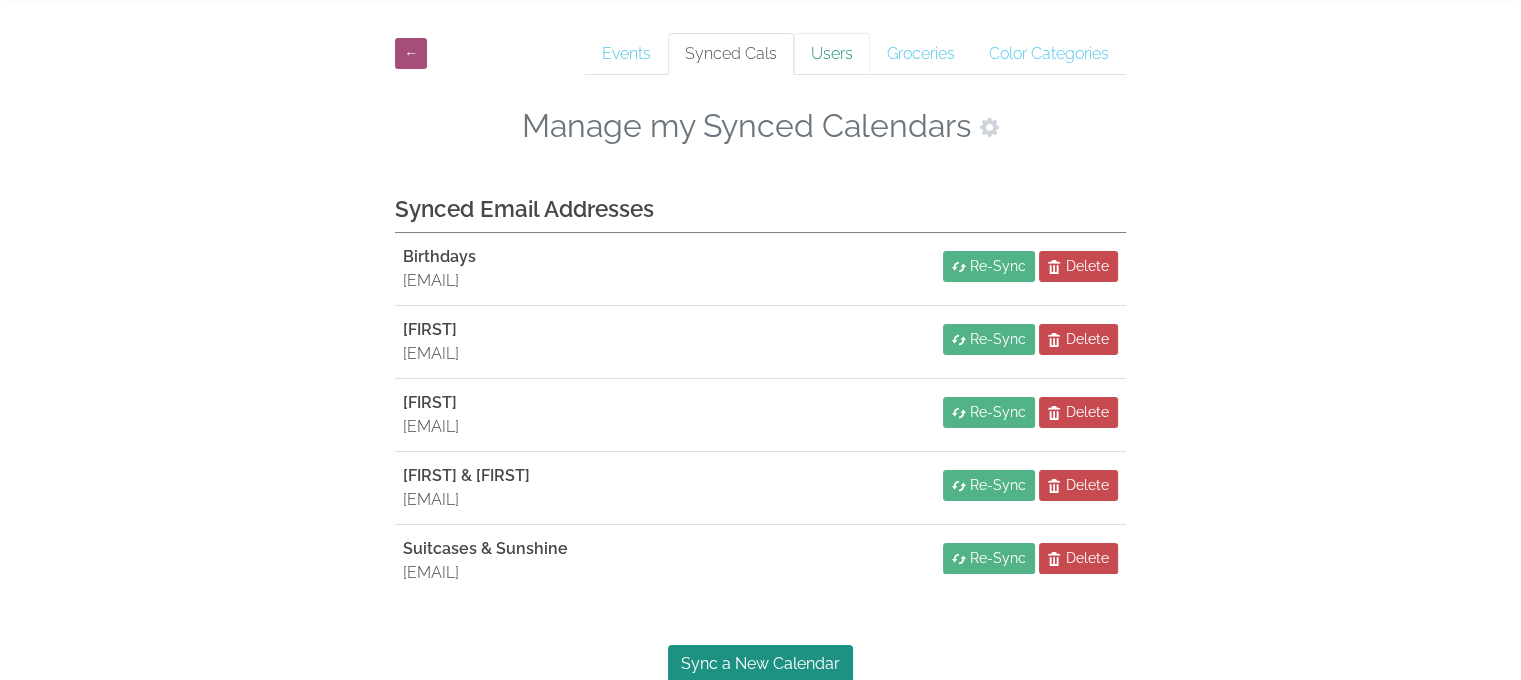 click on "Users" at bounding box center [832, 54] 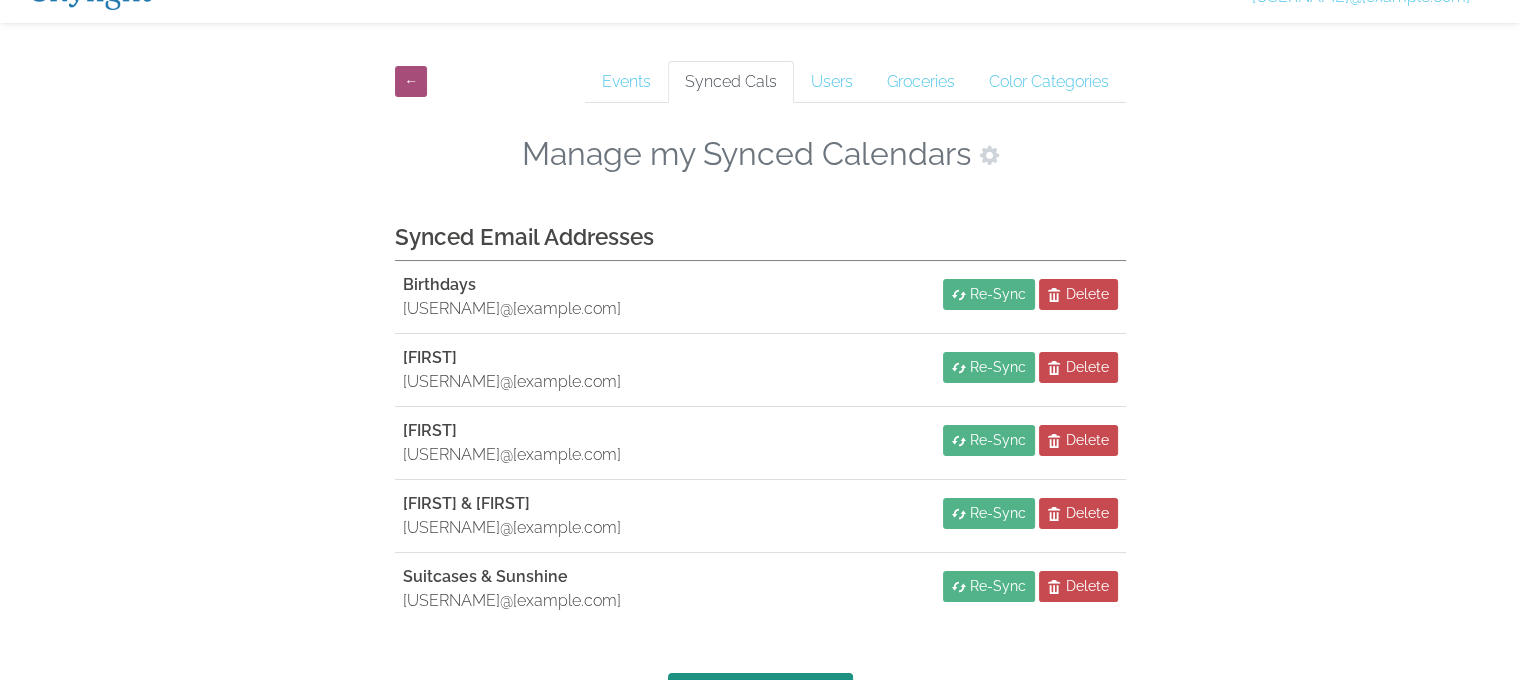 scroll, scrollTop: 64, scrollLeft: 0, axis: vertical 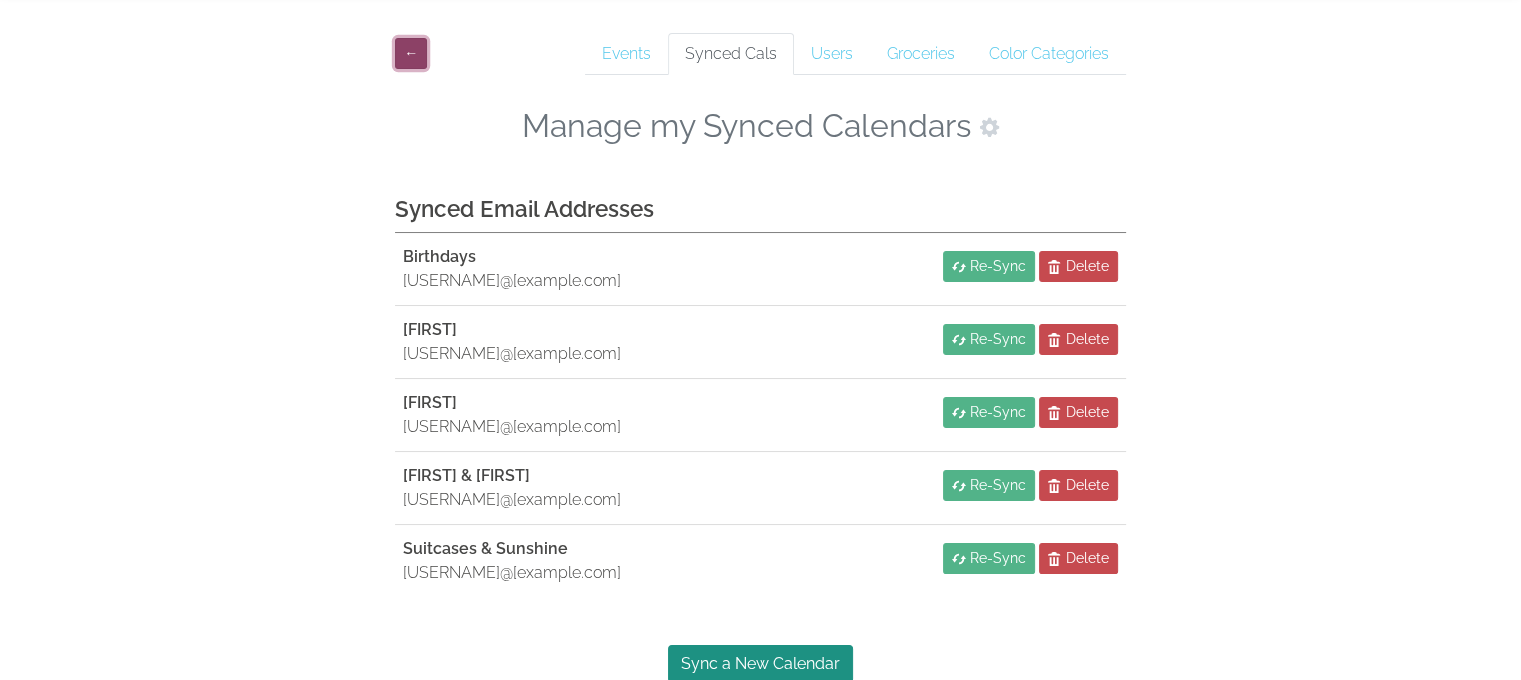 click on "←" at bounding box center (411, 53) 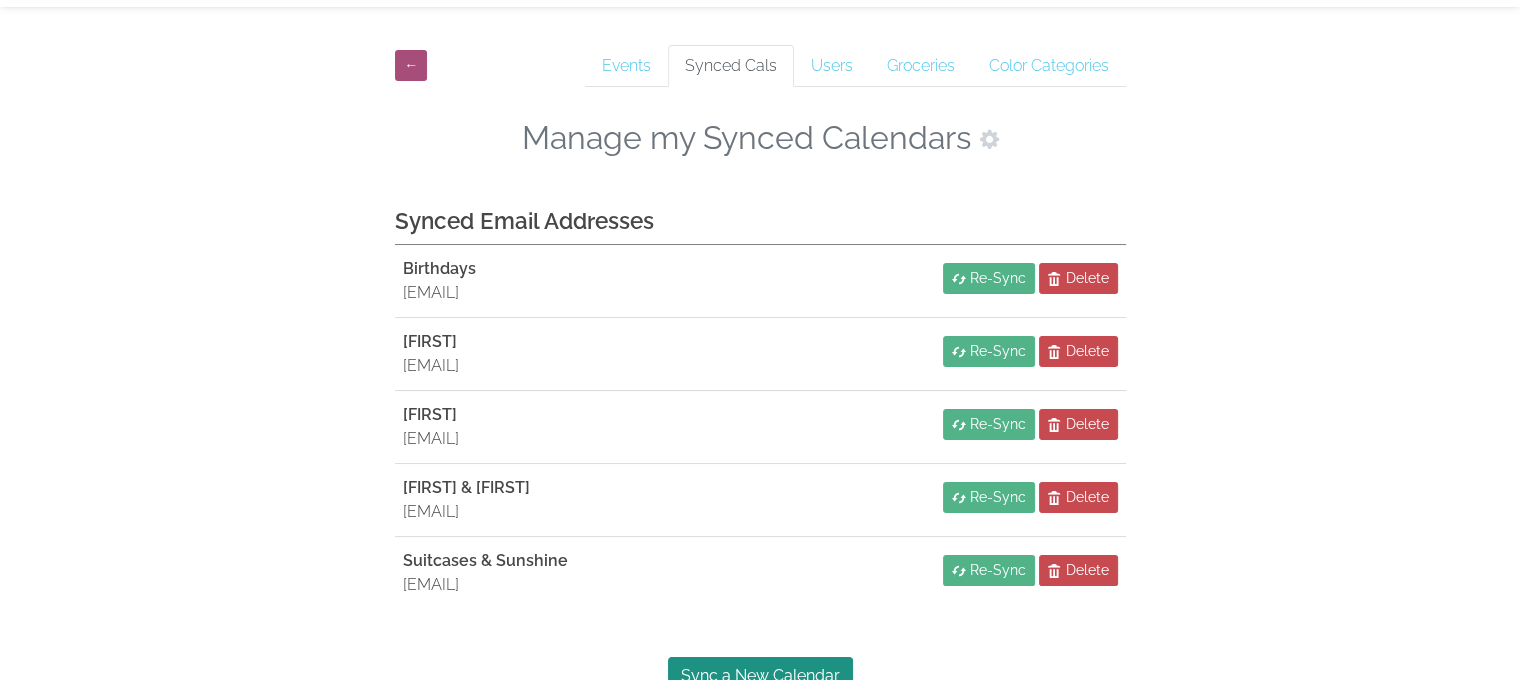 scroll, scrollTop: 64, scrollLeft: 0, axis: vertical 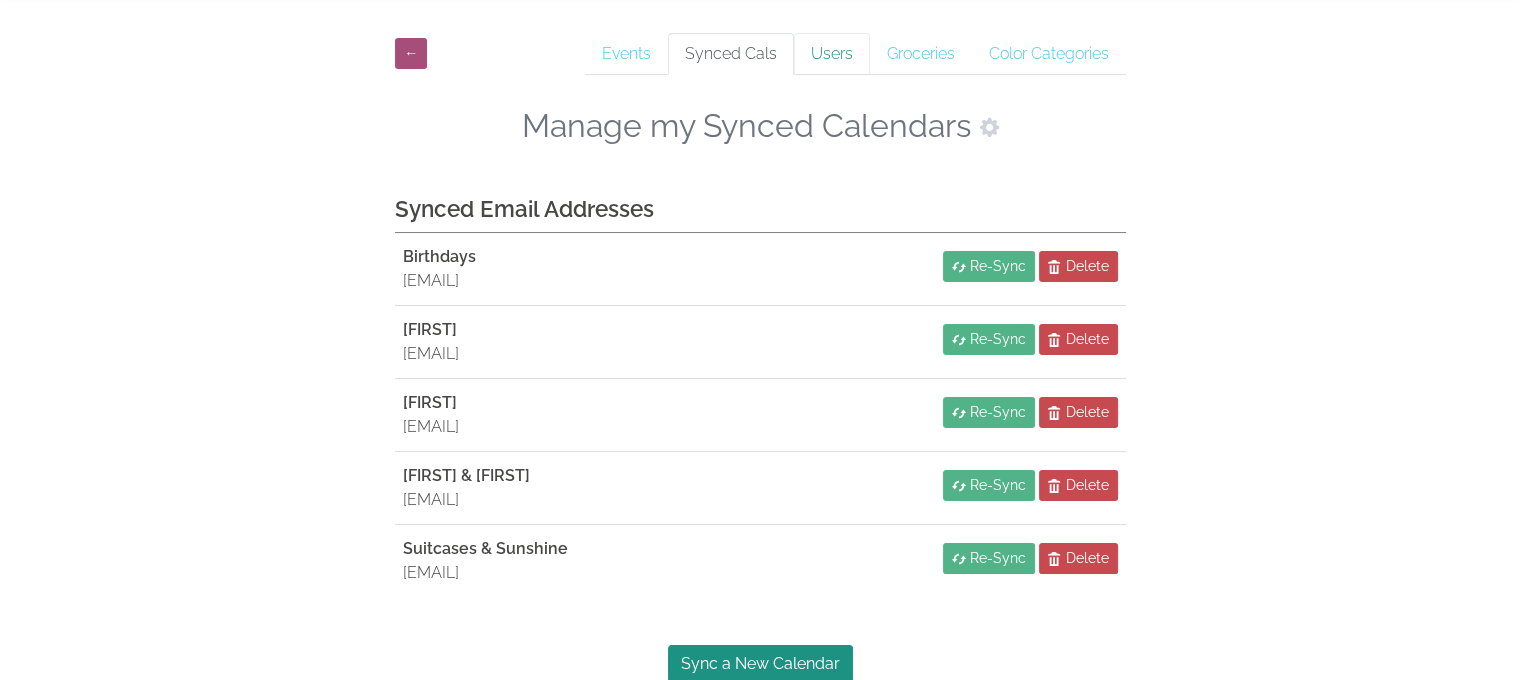 click on "Users" at bounding box center (832, 54) 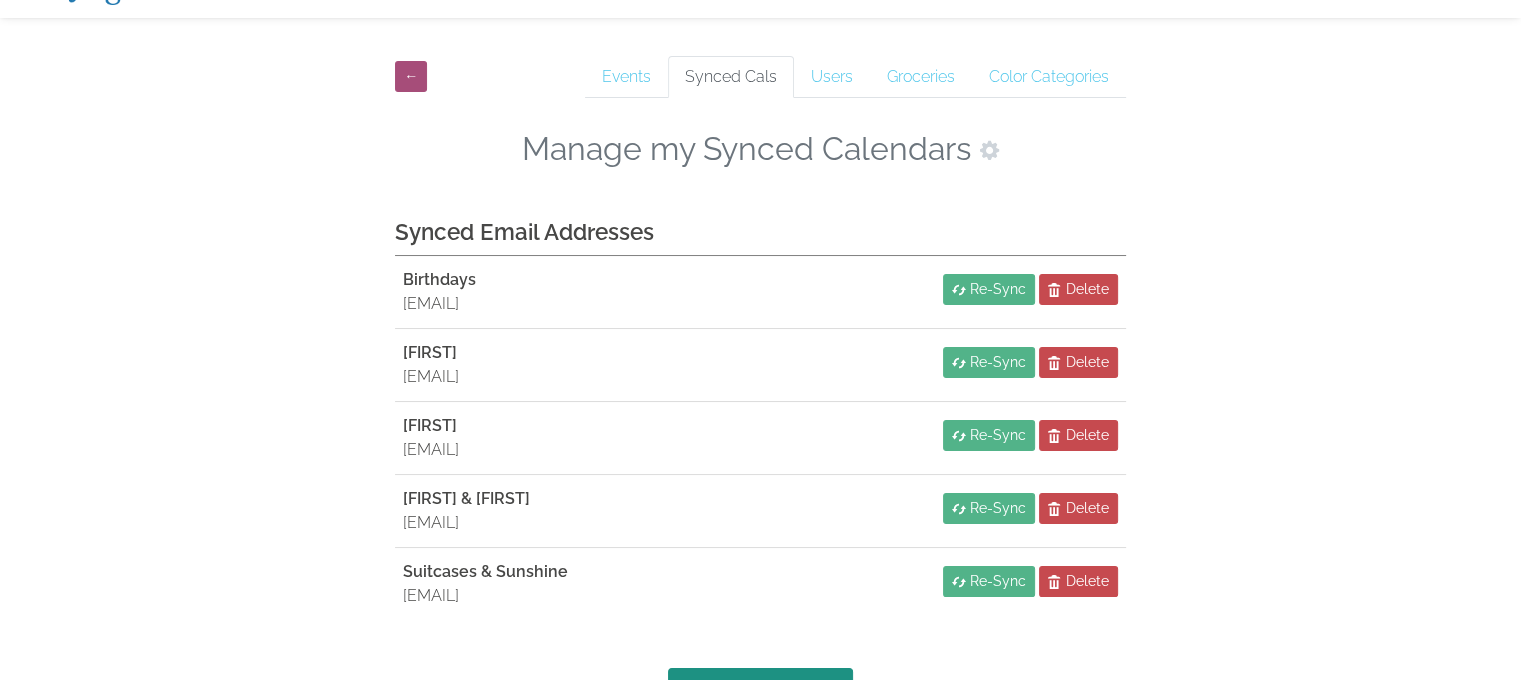 scroll, scrollTop: 64, scrollLeft: 0, axis: vertical 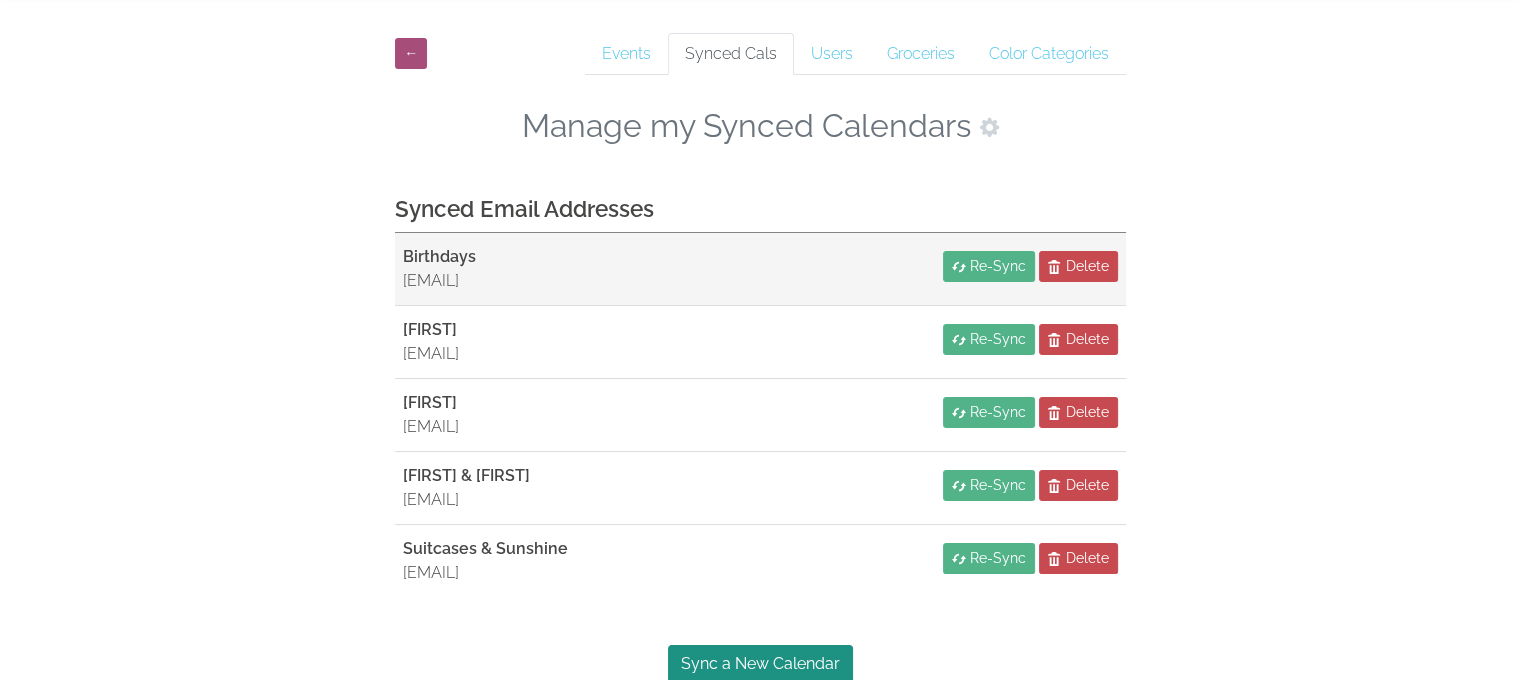 click on "Birthdays" at bounding box center (439, 256) 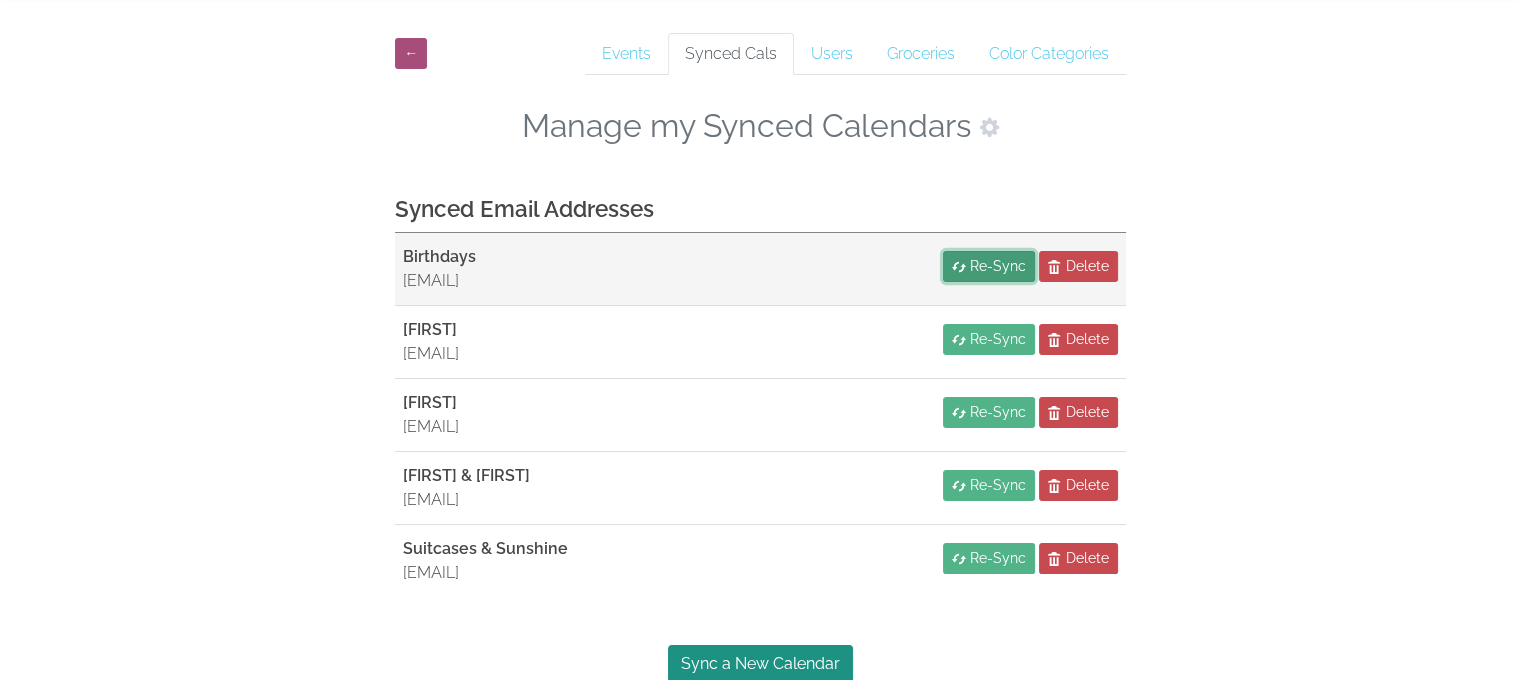 click on "Re-Sync" at bounding box center (998, 266) 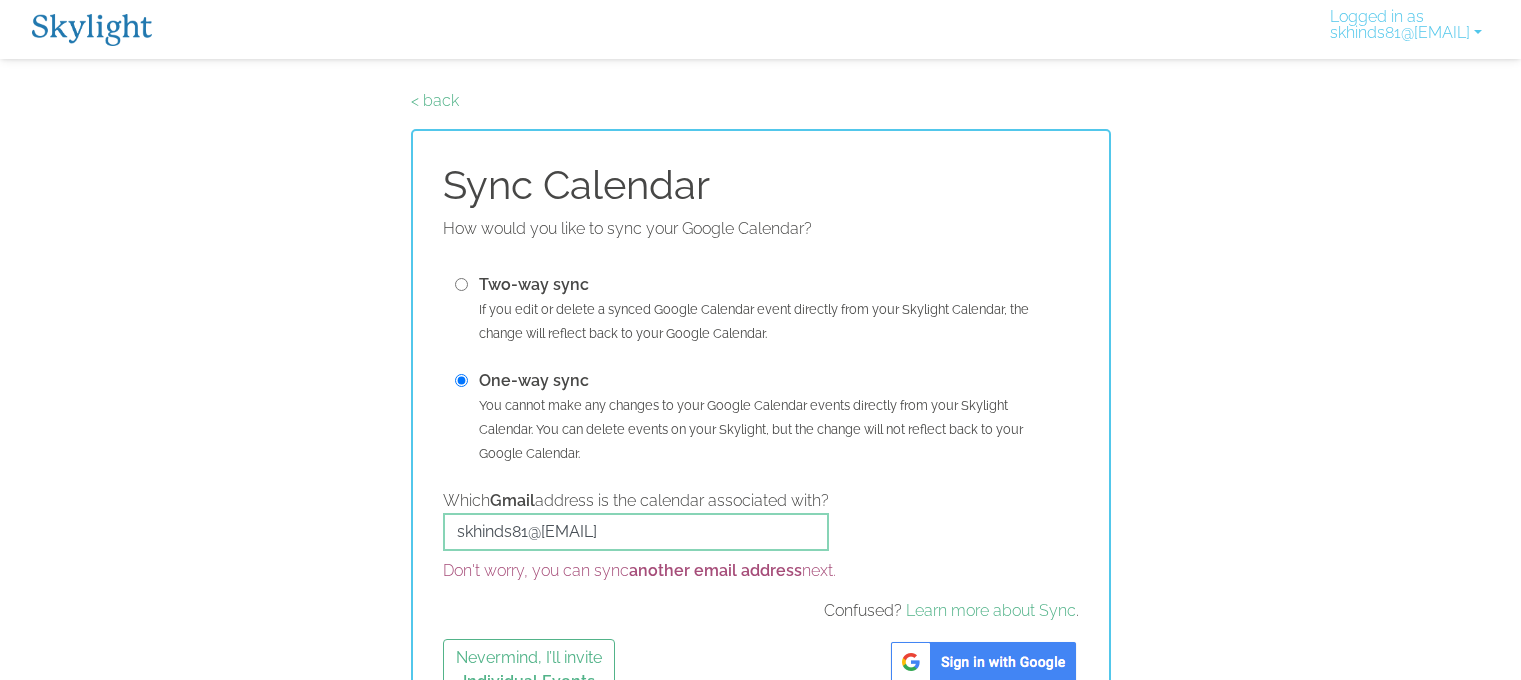 scroll, scrollTop: 0, scrollLeft: 0, axis: both 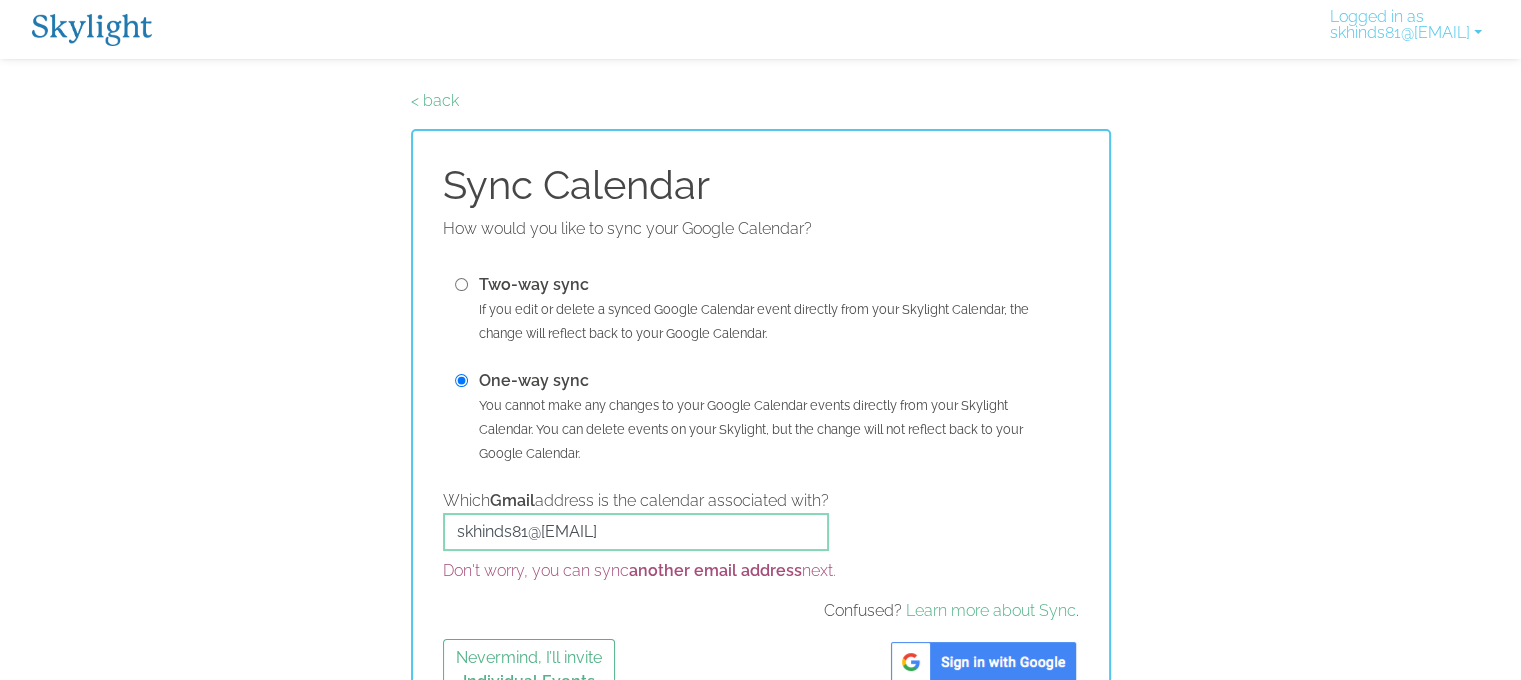 click on "Two-way sync If you edit or delete a synced Google Calendar event directly from your Skylight Calendar, the change will reflect back to your Google Calendar." at bounding box center [761, 309] 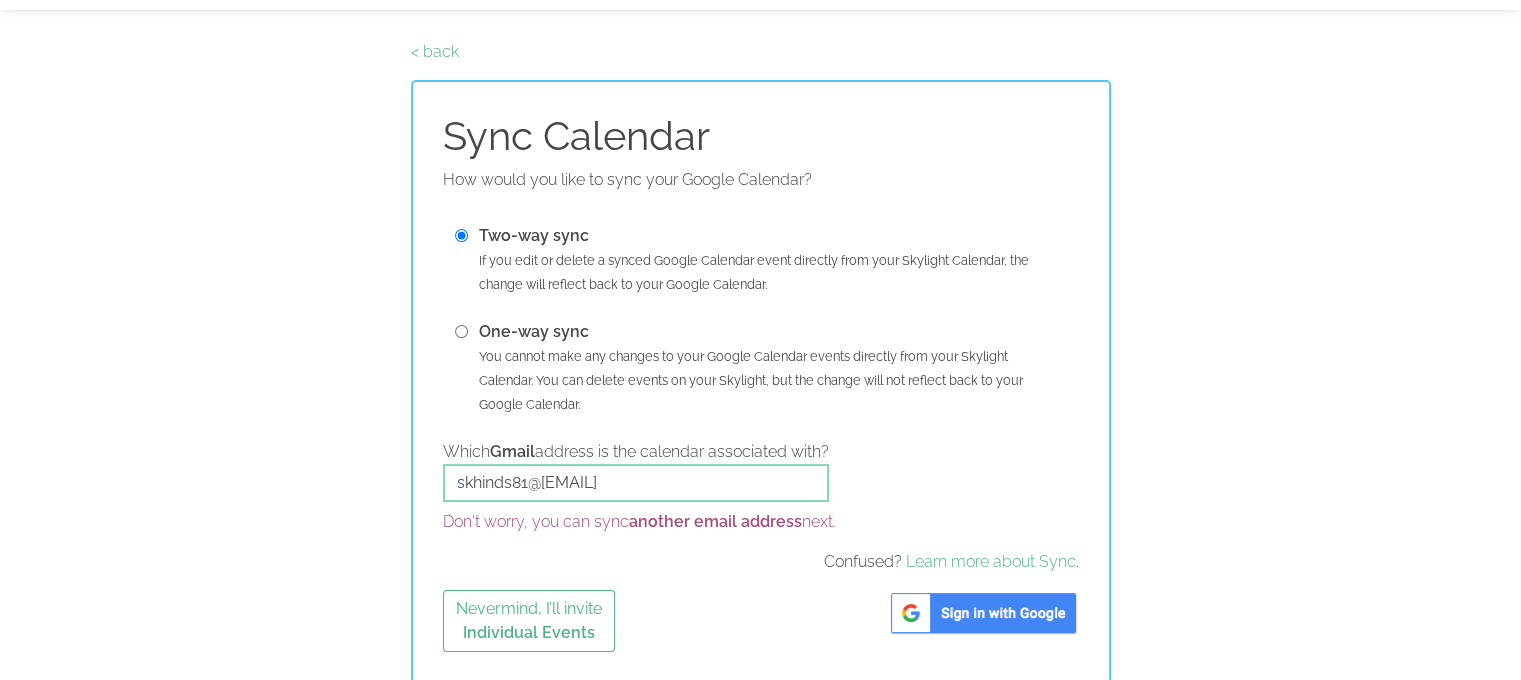 scroll, scrollTop: 51, scrollLeft: 0, axis: vertical 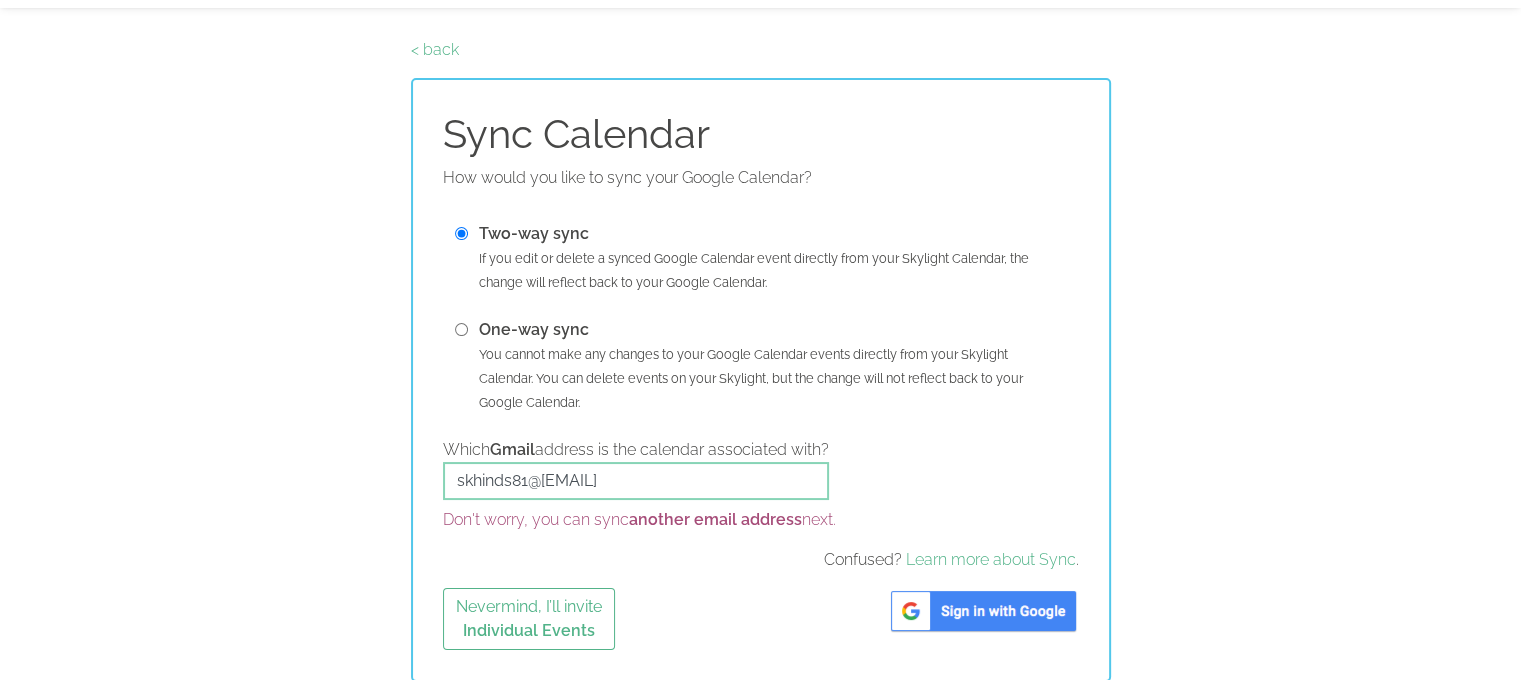 click on "Nevermind, I’ll invite  Individual Events" at bounding box center [761, 619] 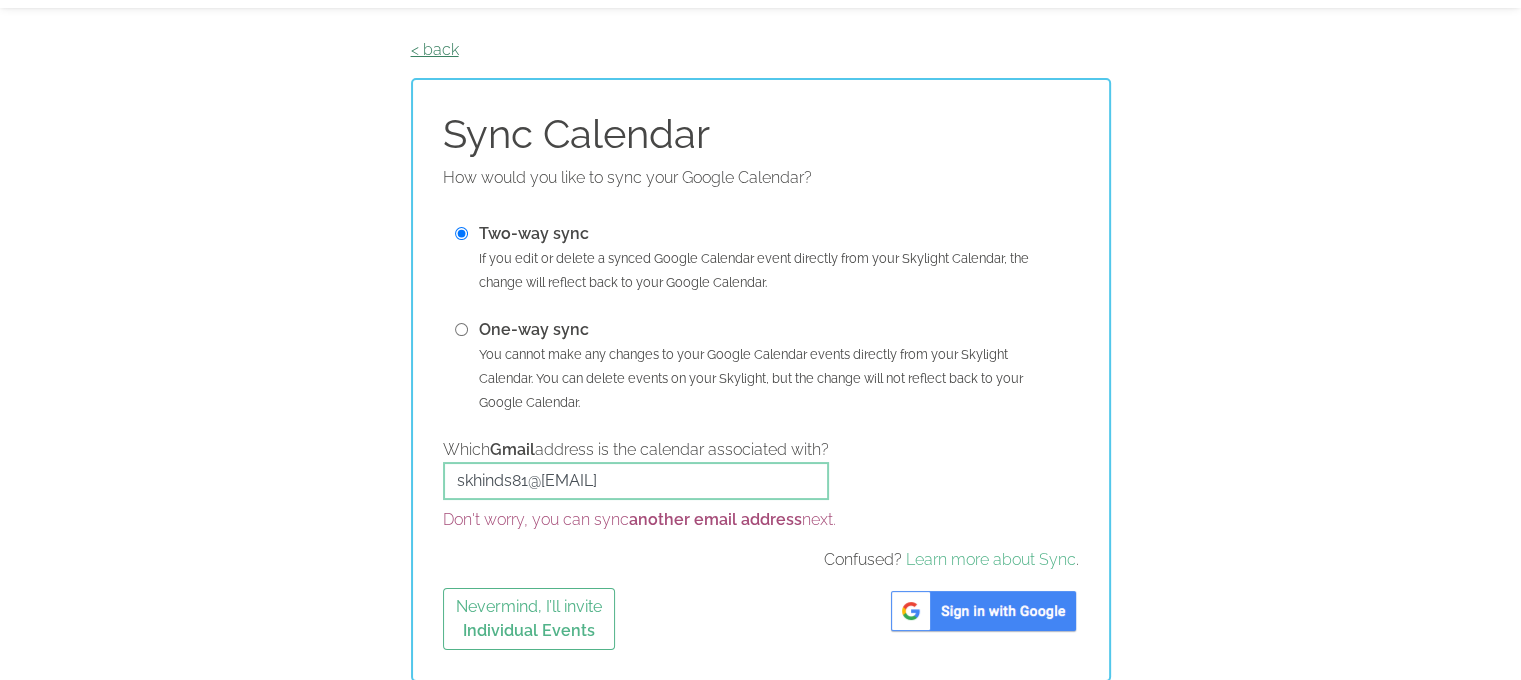 click on "< back" at bounding box center (435, 49) 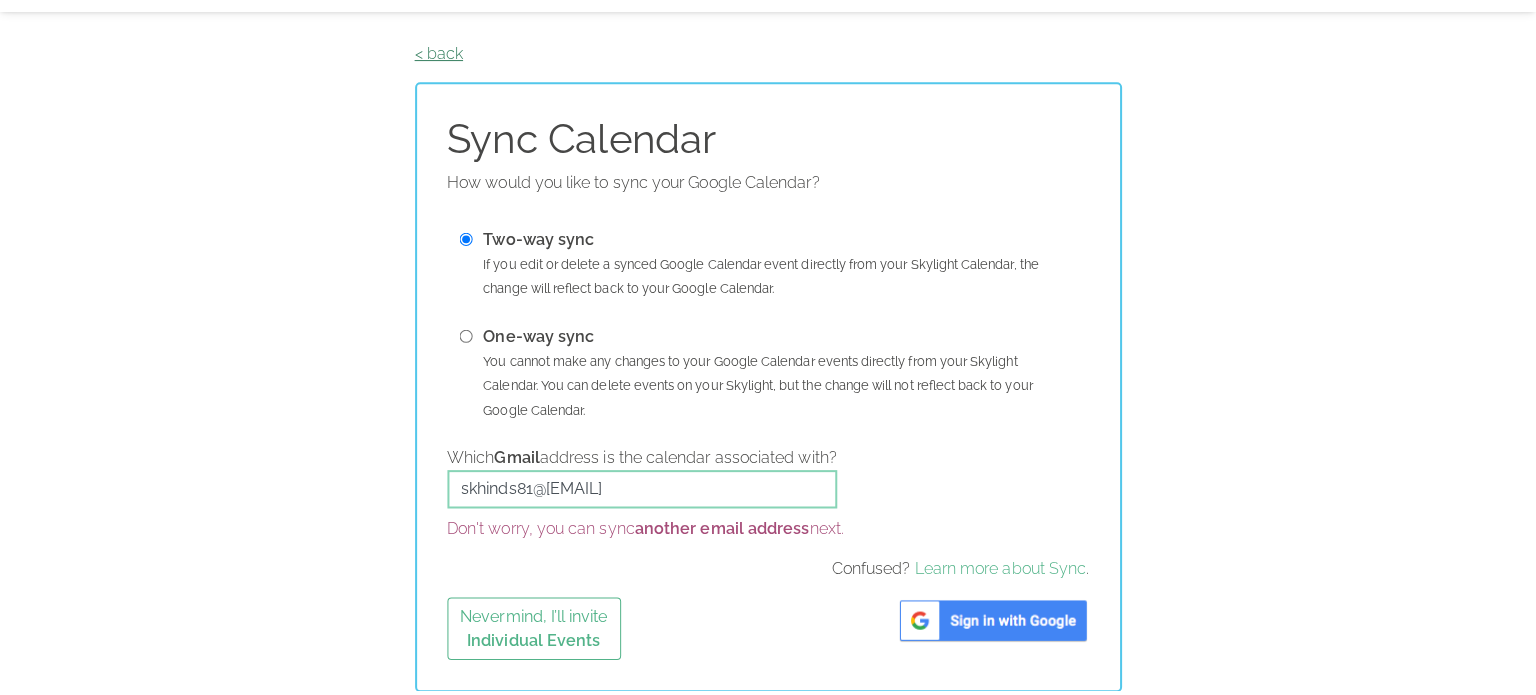 scroll, scrollTop: 0, scrollLeft: 0, axis: both 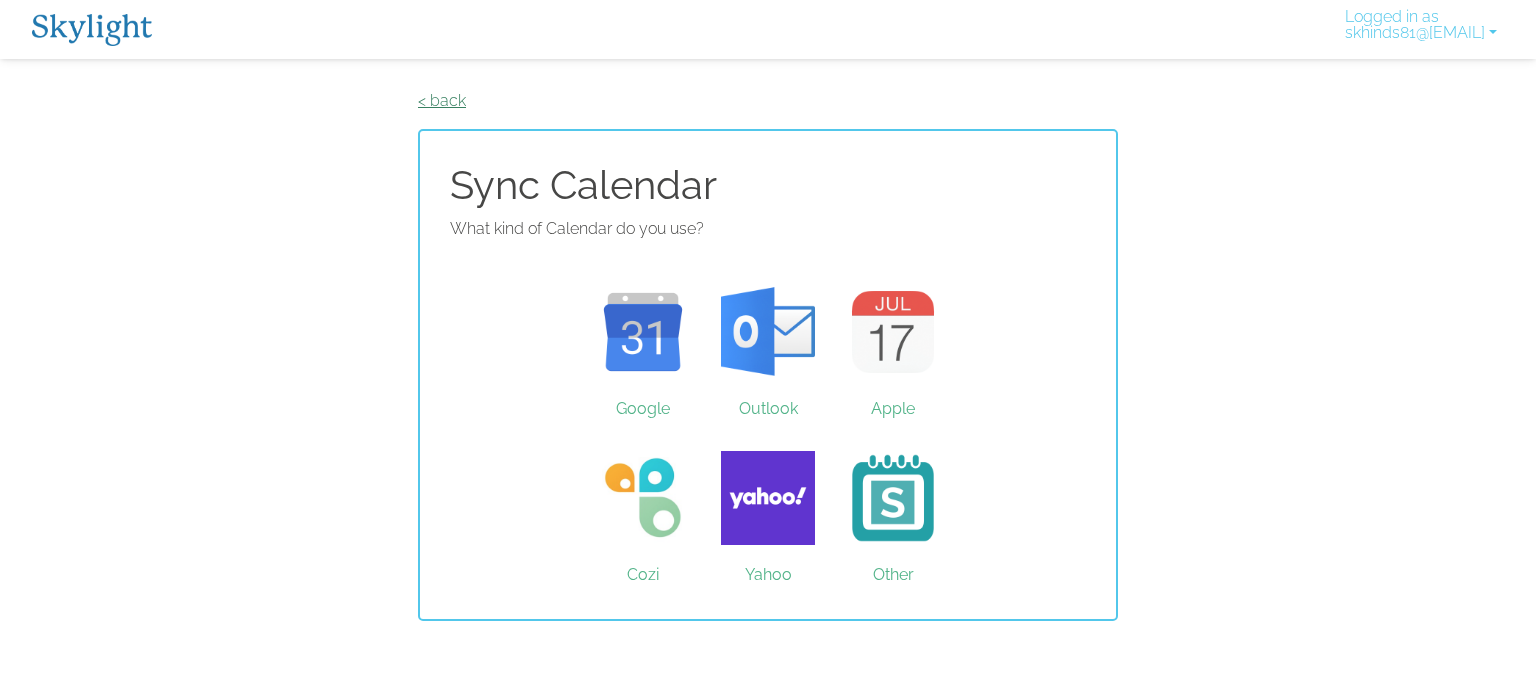 click on "< back" at bounding box center (442, 100) 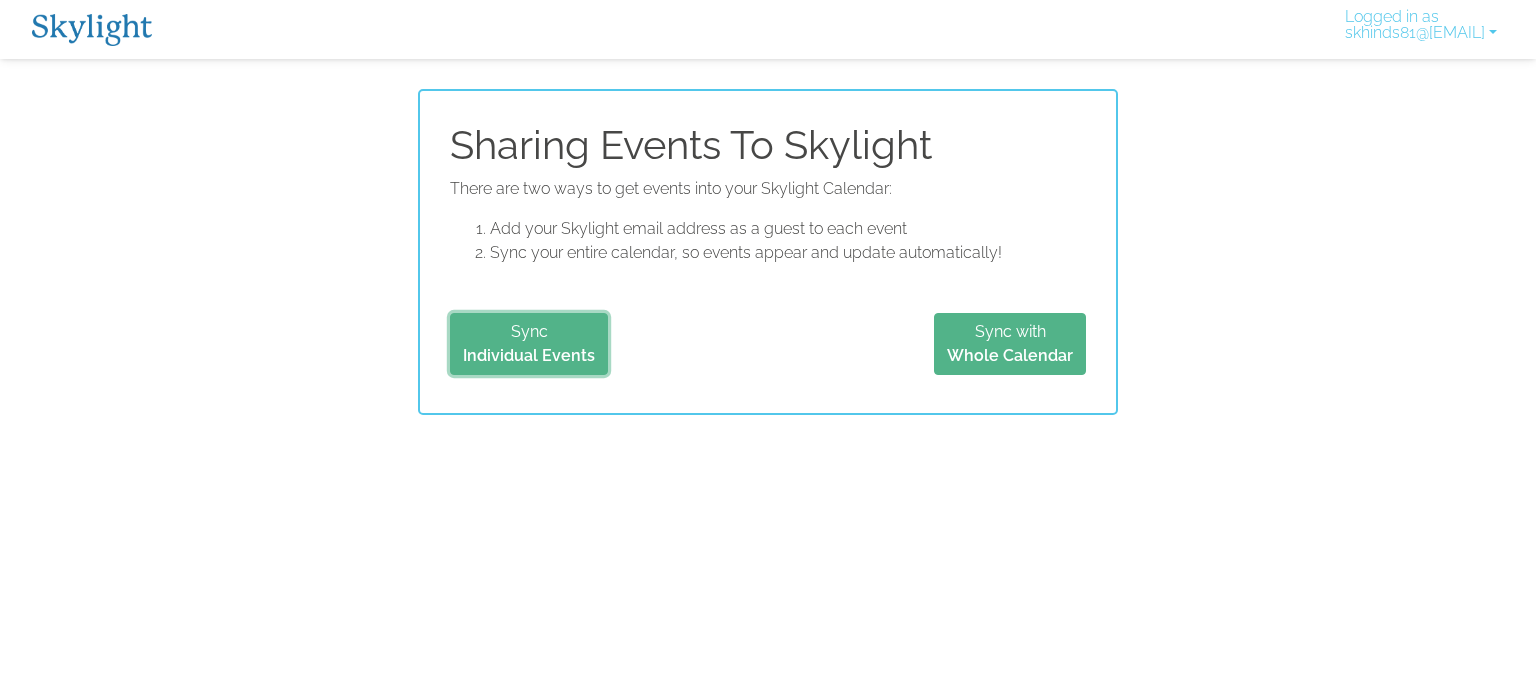 click on "Individual Events" at bounding box center (529, 355) 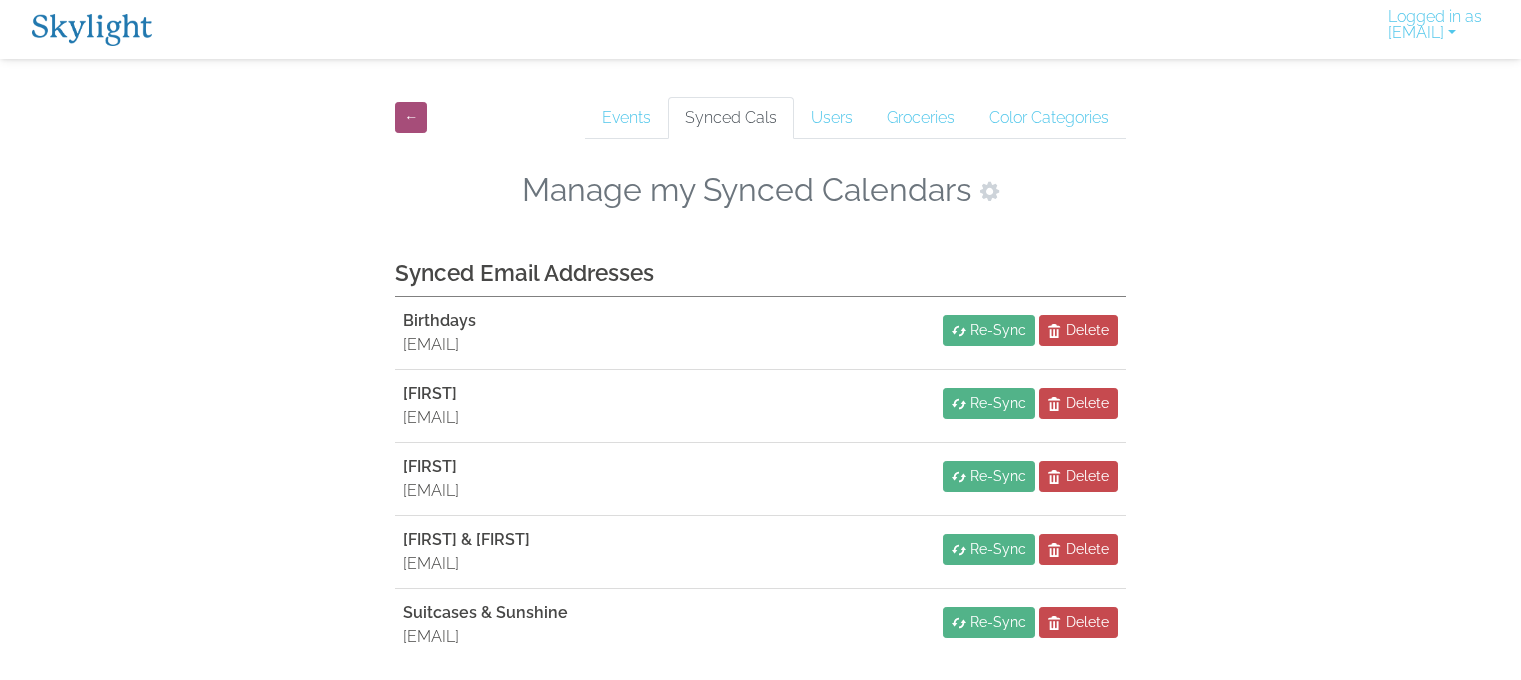 scroll, scrollTop: 0, scrollLeft: 0, axis: both 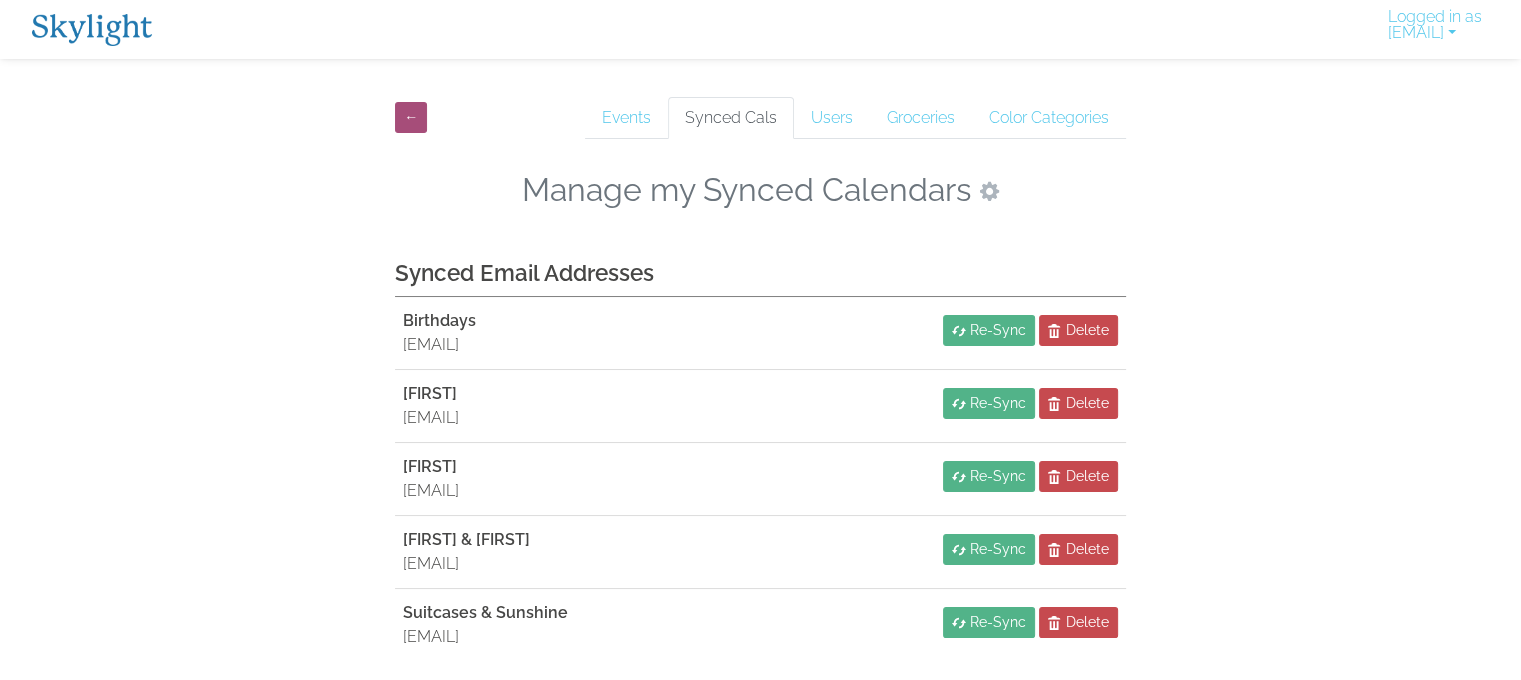 click at bounding box center (989, 191) 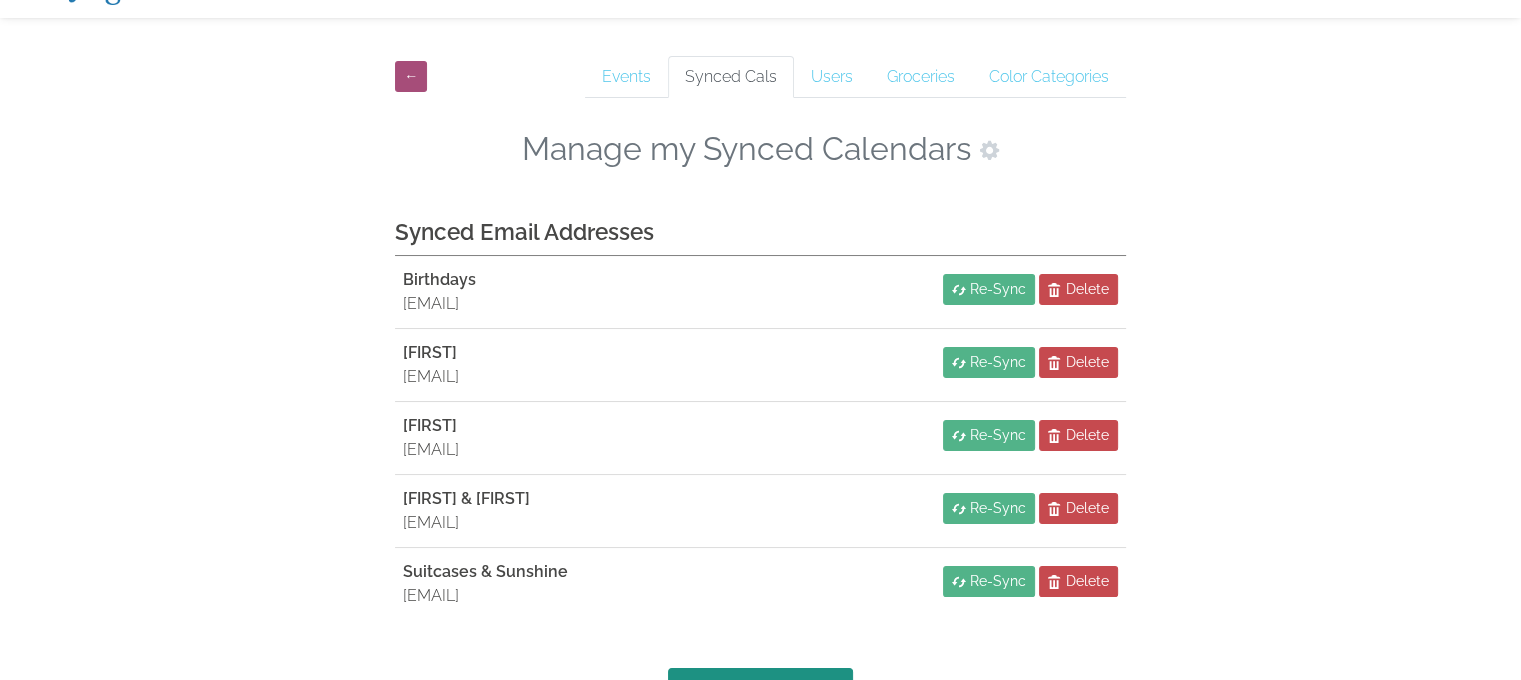 scroll, scrollTop: 64, scrollLeft: 0, axis: vertical 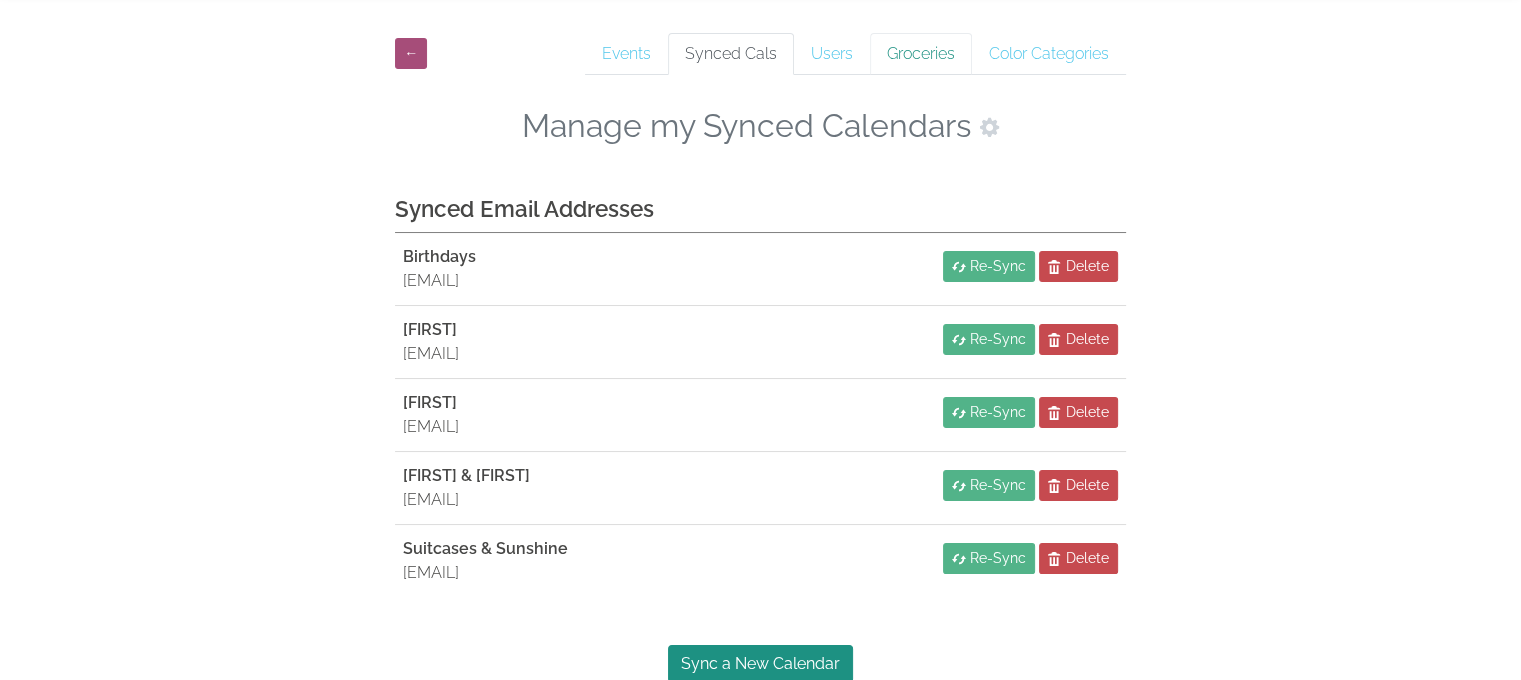 click on "Groceries" at bounding box center (921, 54) 